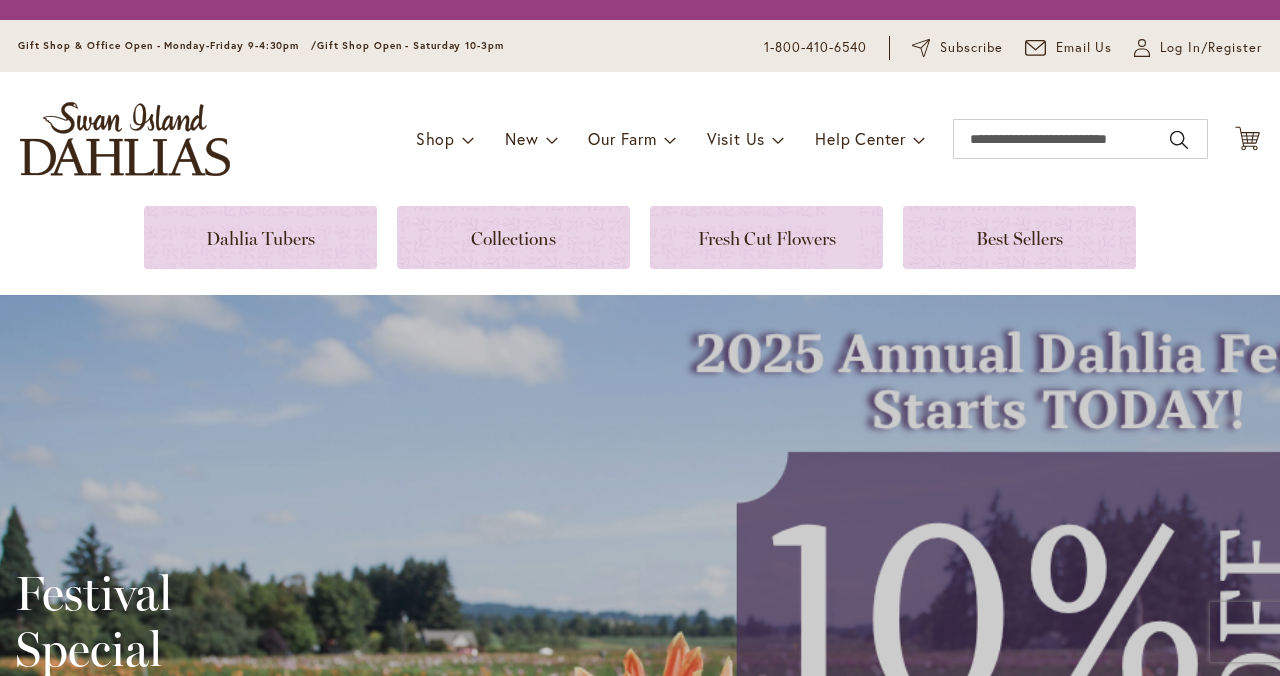 scroll, scrollTop: 0, scrollLeft: 0, axis: both 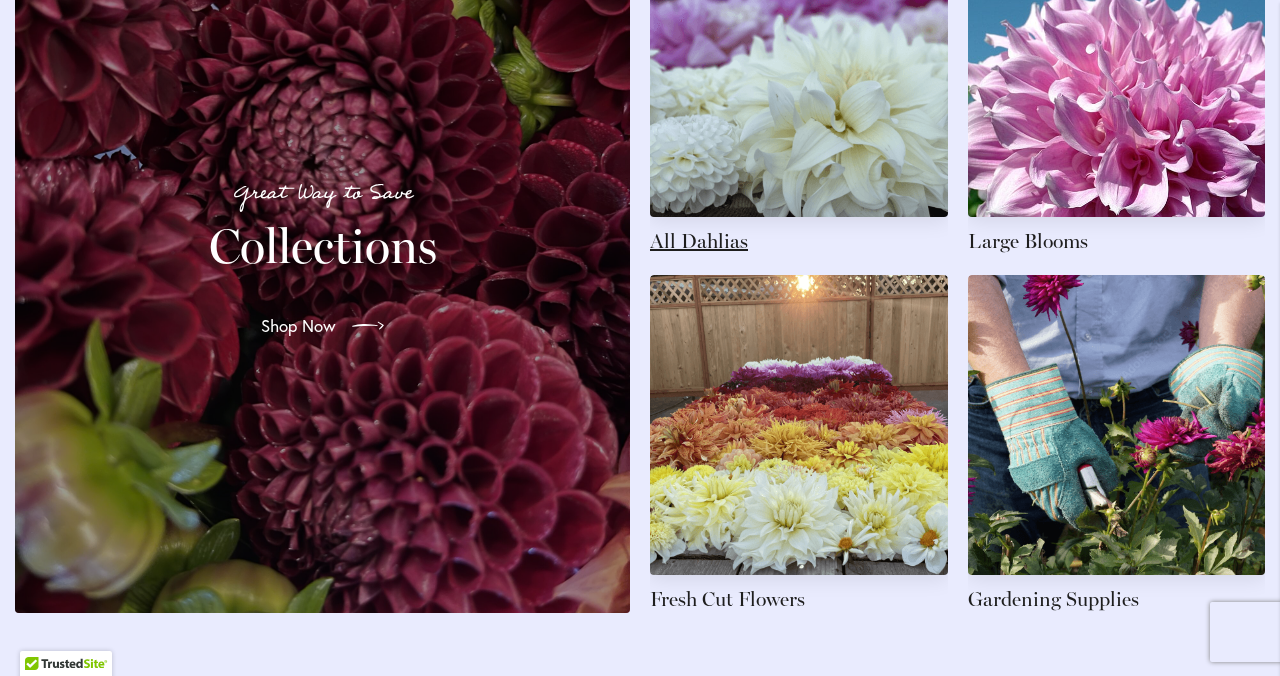 type on "**********" 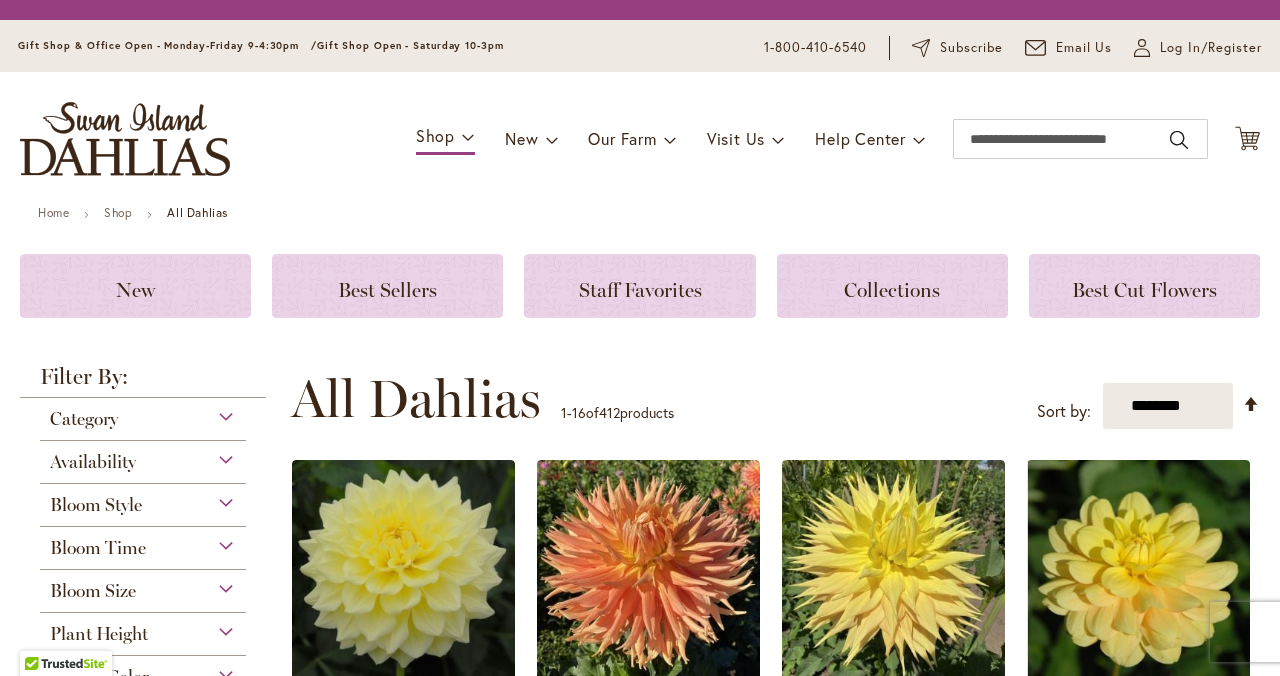 scroll, scrollTop: 0, scrollLeft: 0, axis: both 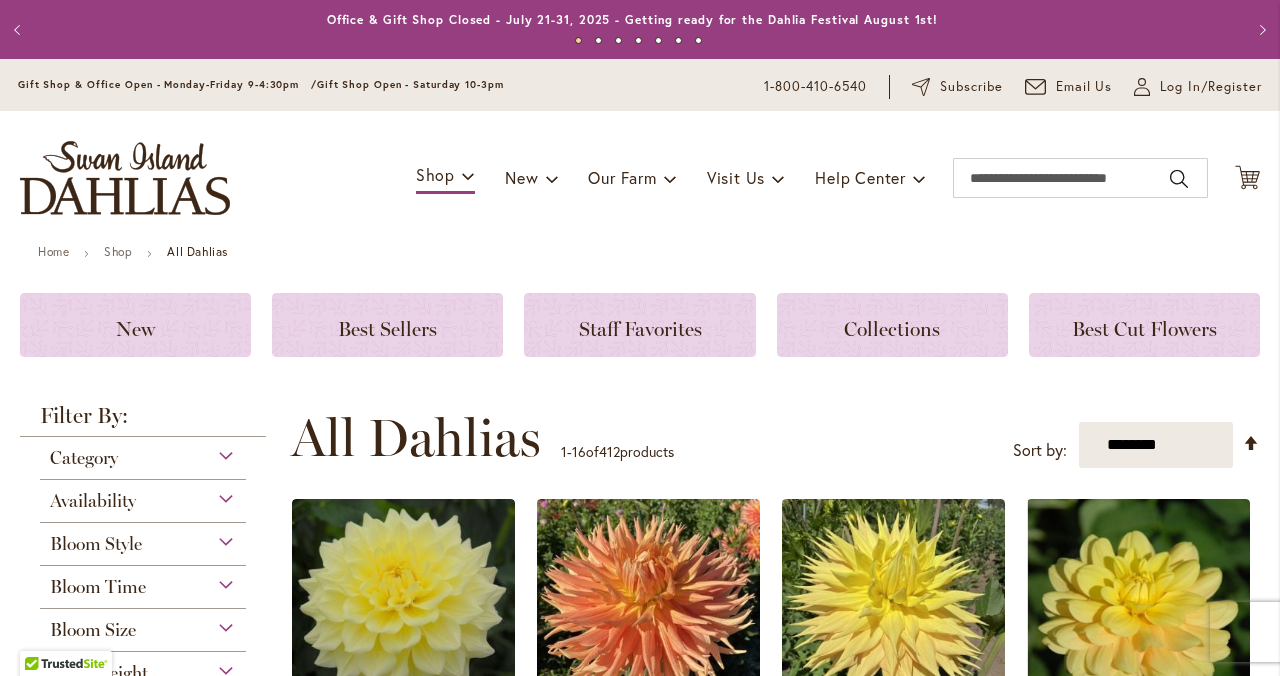 type on "**********" 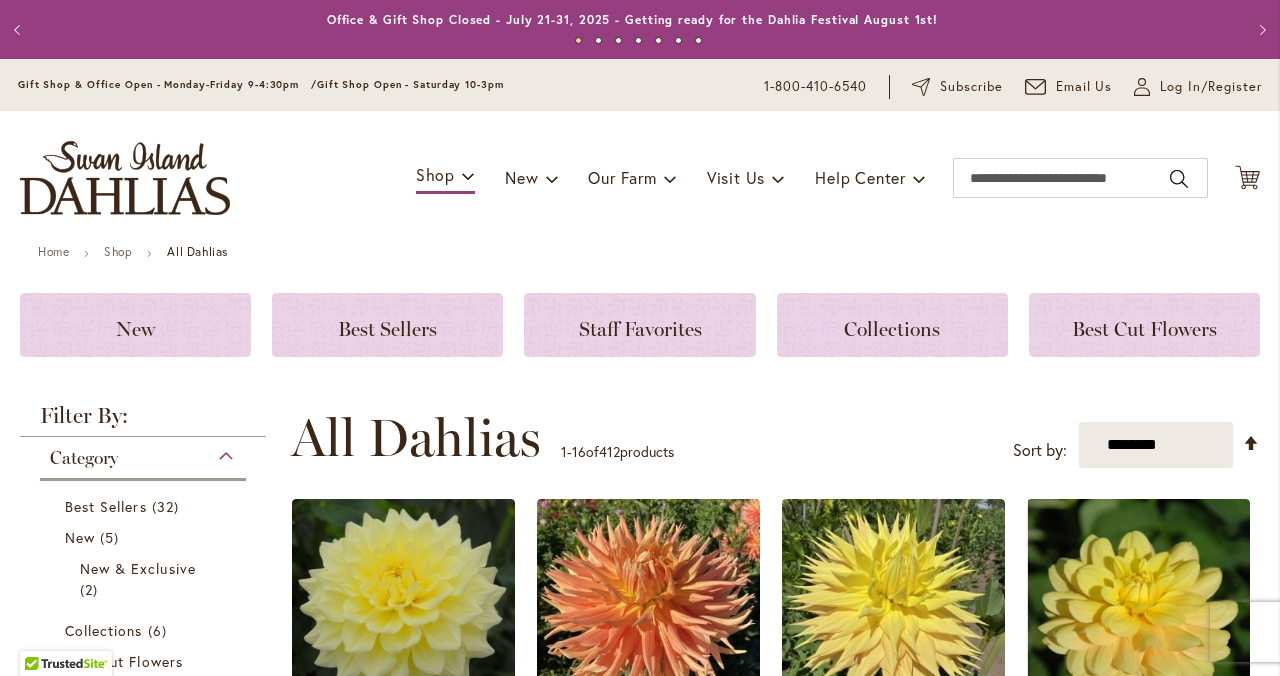scroll, scrollTop: 437, scrollLeft: 0, axis: vertical 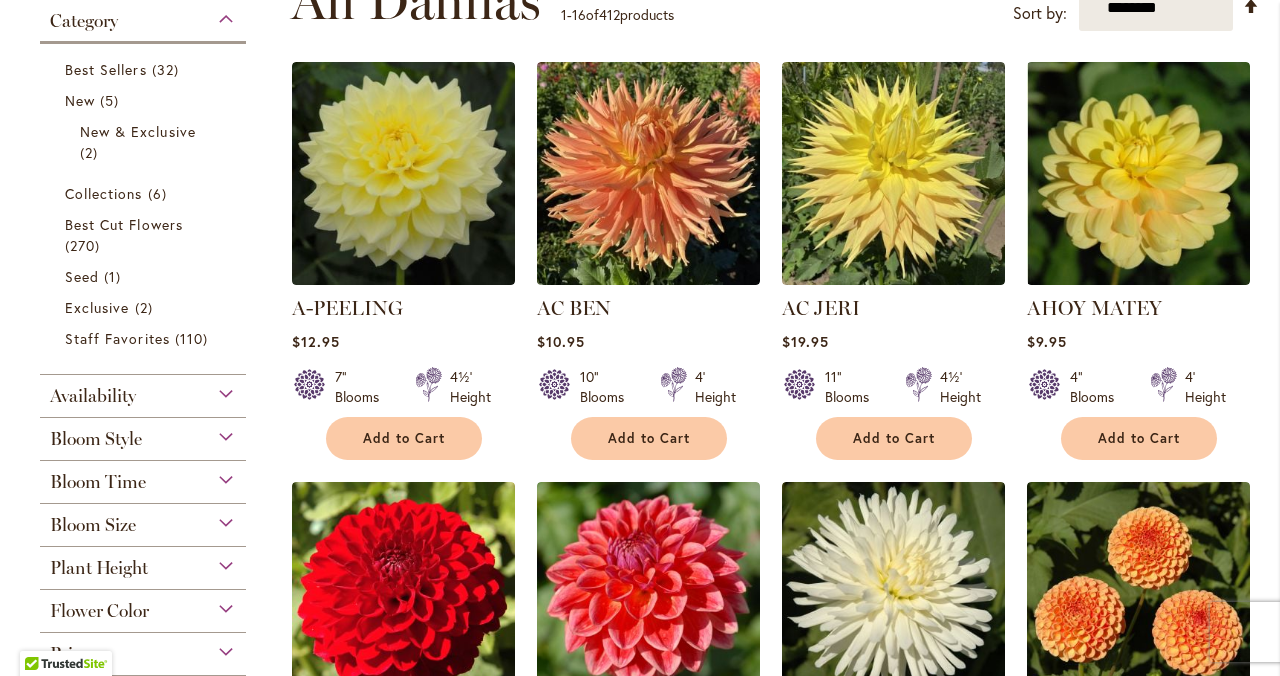 click on "Bloom Style" at bounding box center (96, 439) 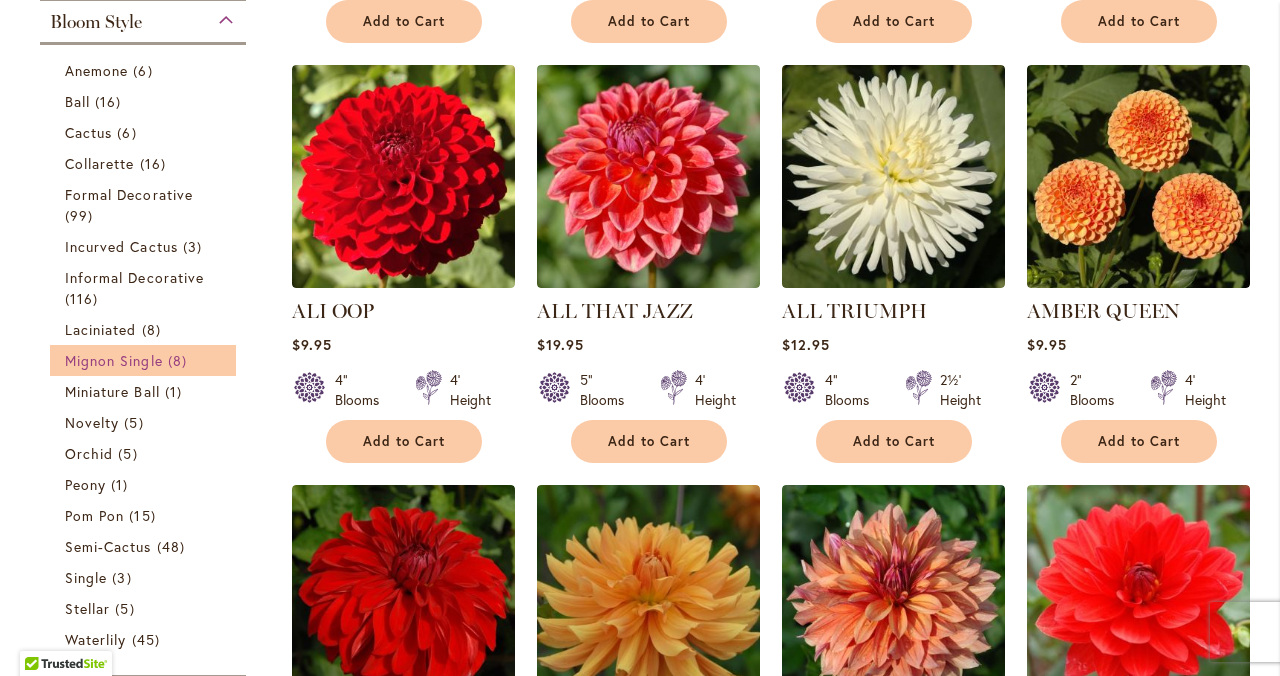 click on "Mignon Single" at bounding box center [114, 360] 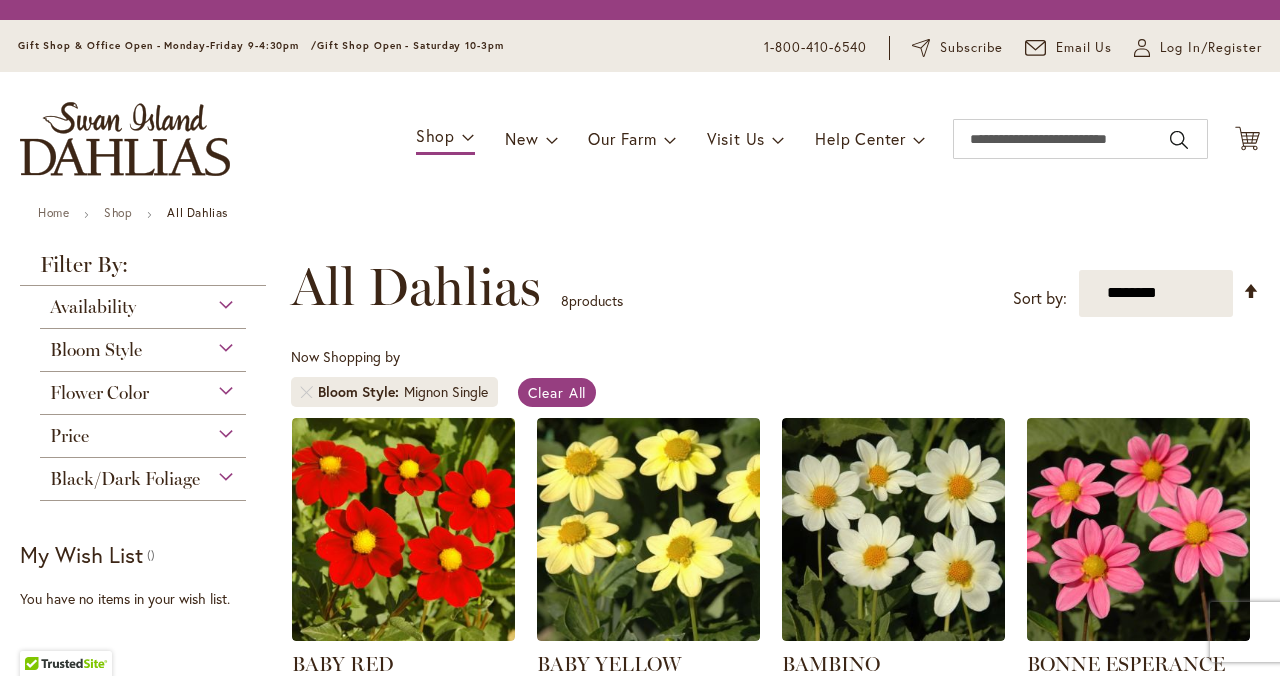 scroll, scrollTop: 0, scrollLeft: 0, axis: both 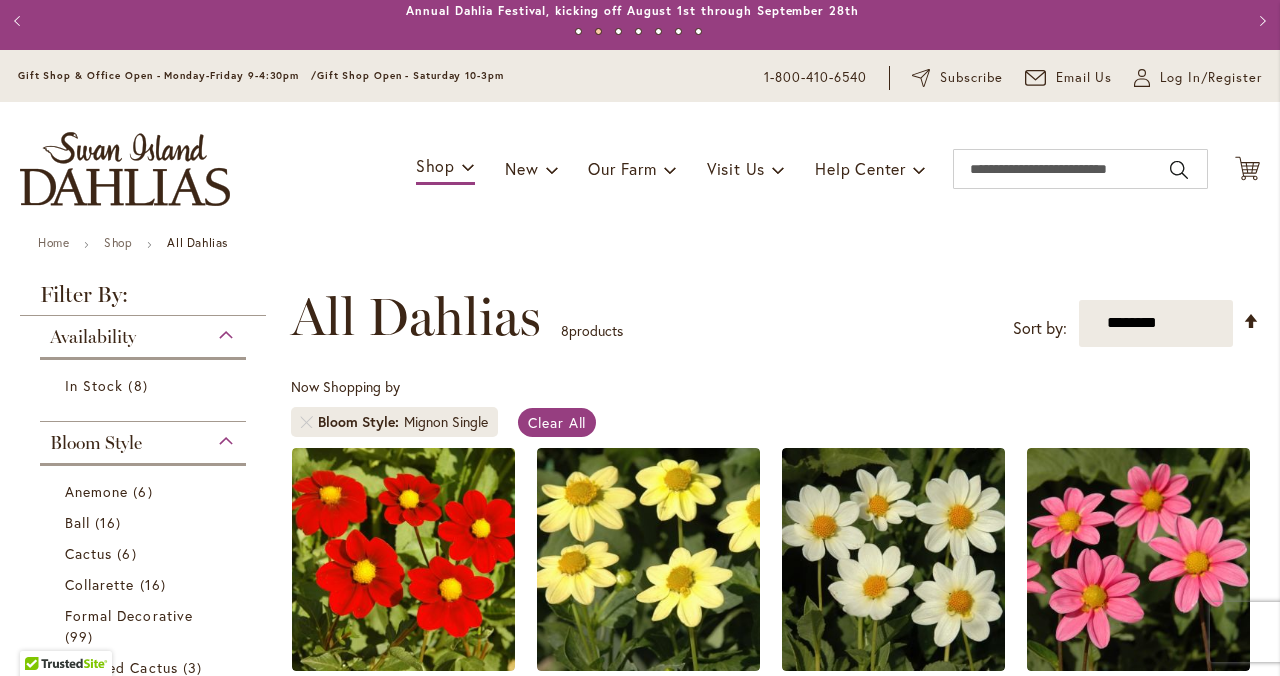 type on "**********" 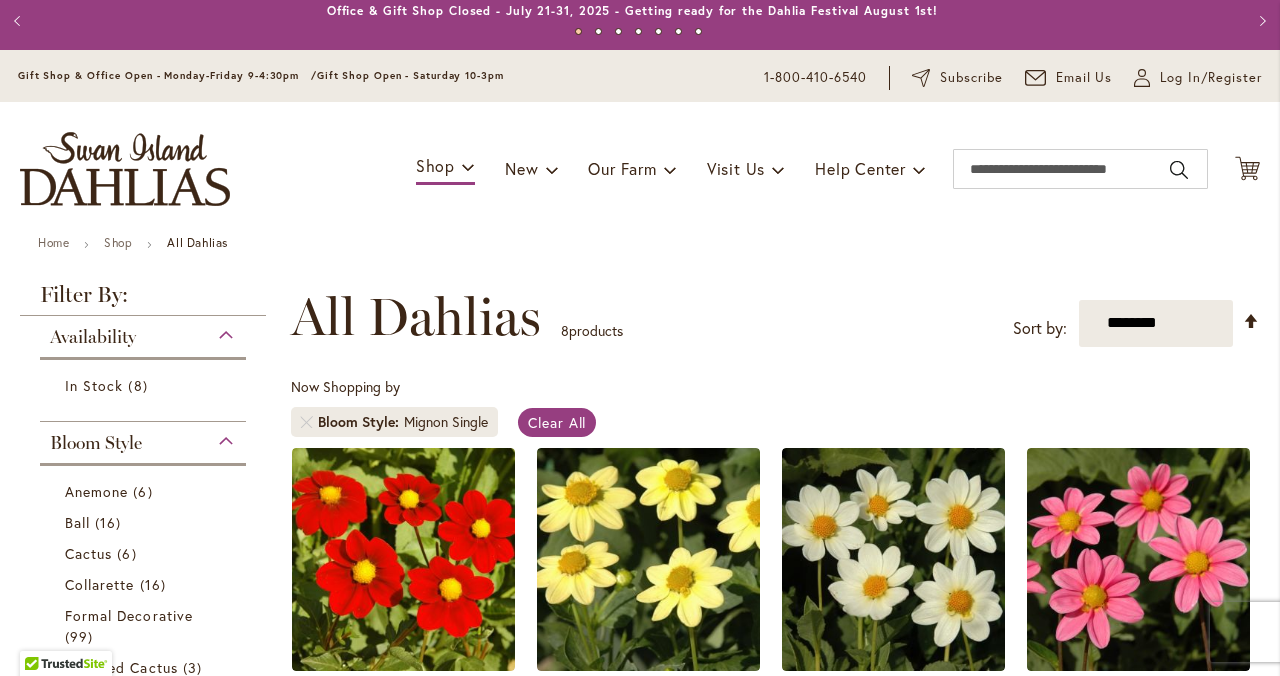 click on "Previous" at bounding box center (20, 21) 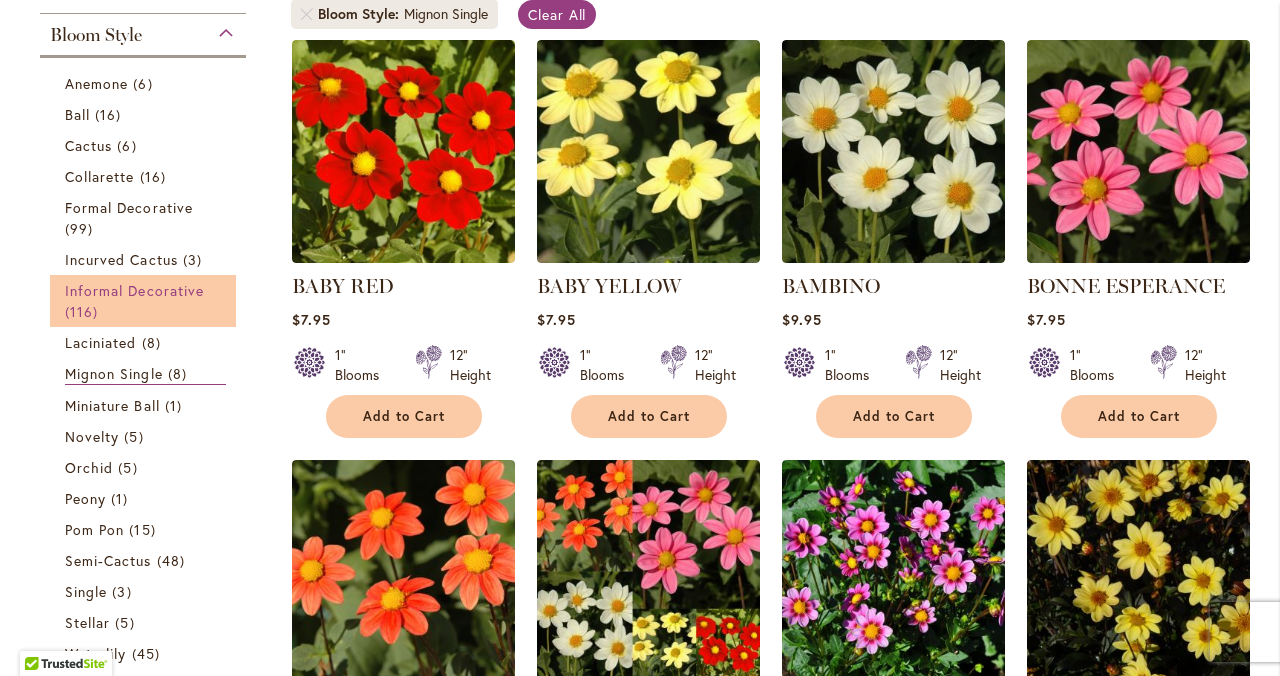 scroll, scrollTop: 420, scrollLeft: 0, axis: vertical 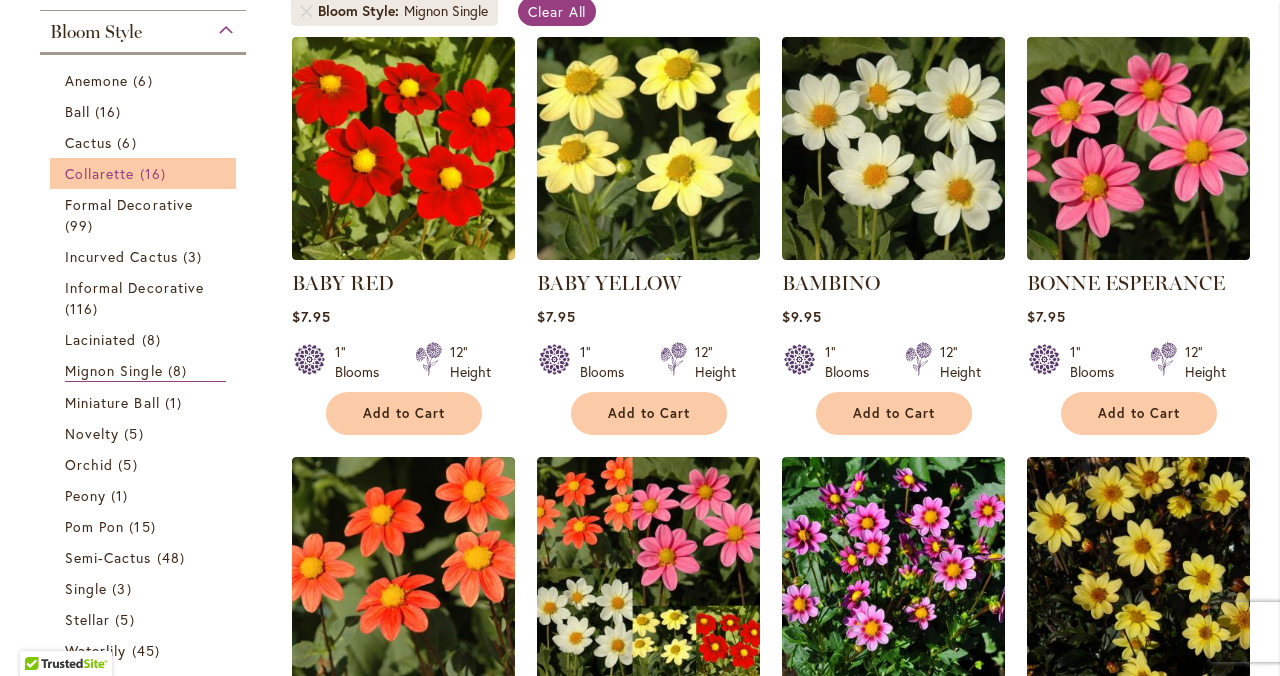 click on "Collarette" at bounding box center (100, 173) 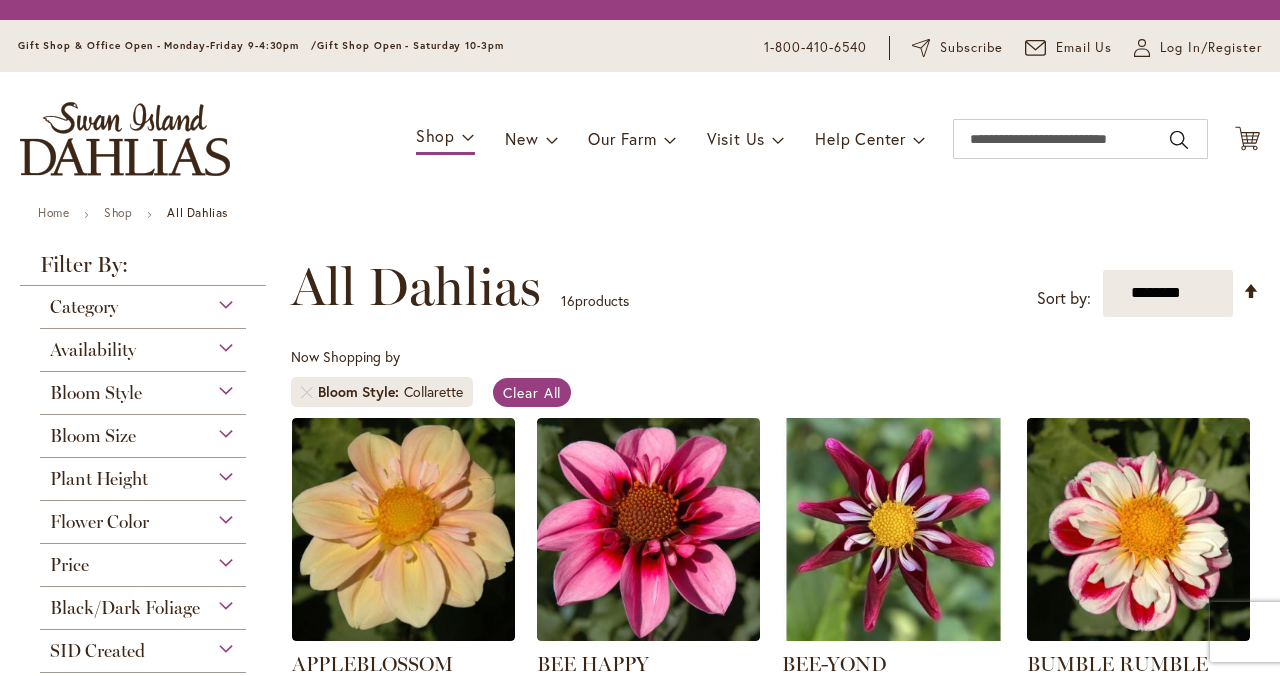 scroll, scrollTop: 0, scrollLeft: 0, axis: both 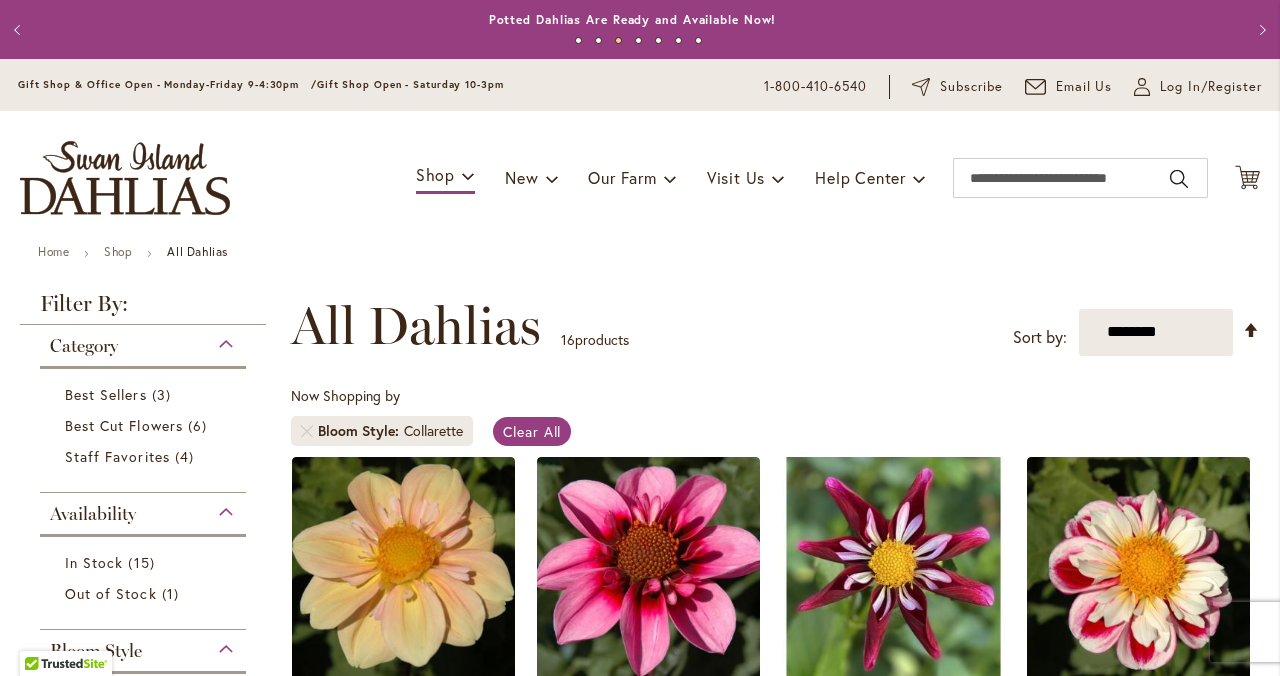 type on "**********" 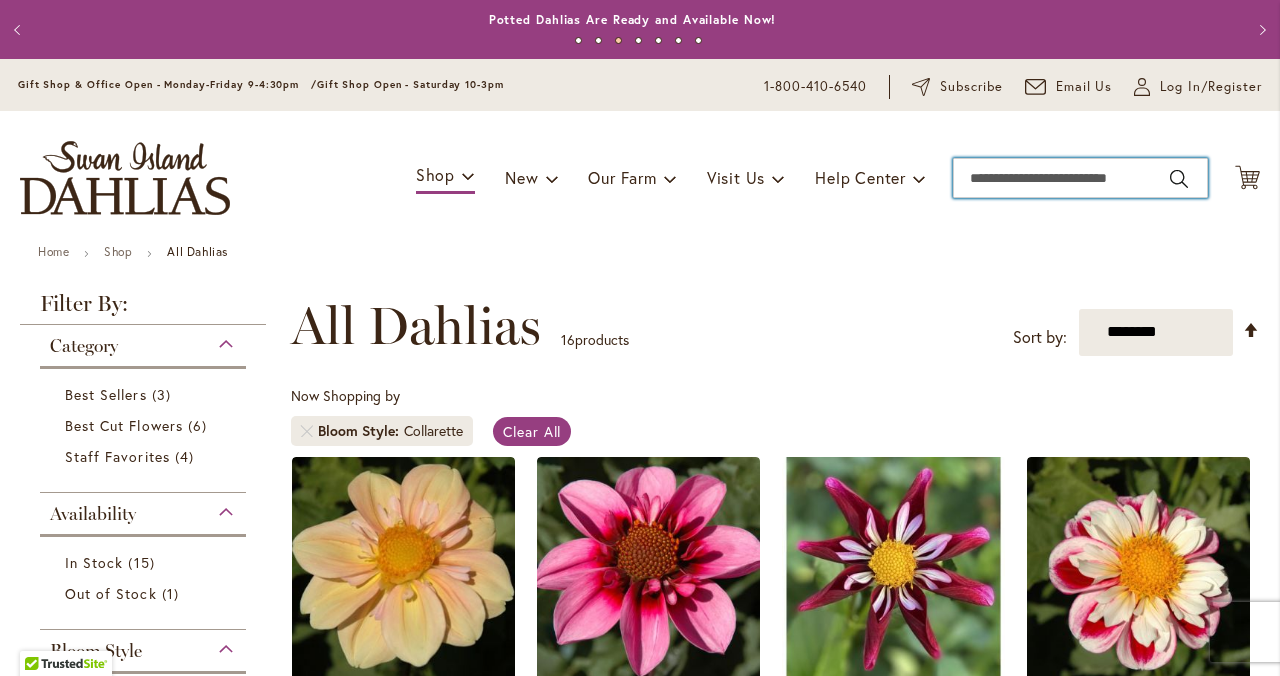 click on "Search" at bounding box center (1080, 178) 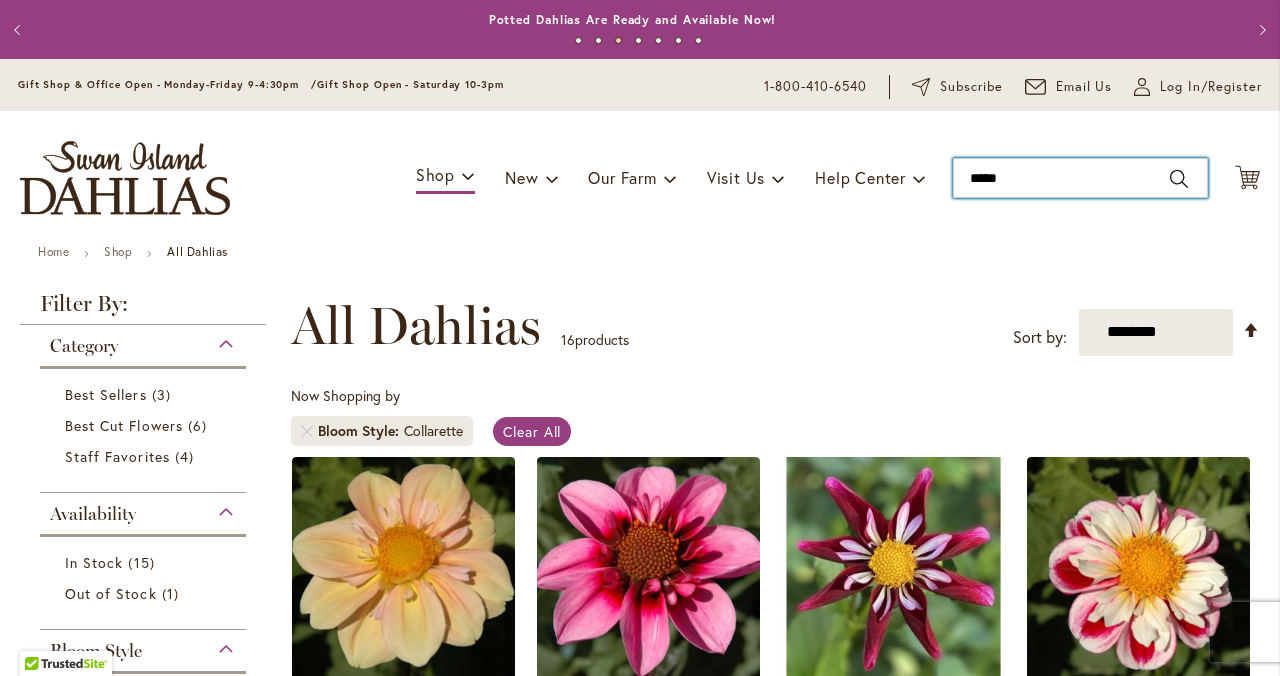 type on "******" 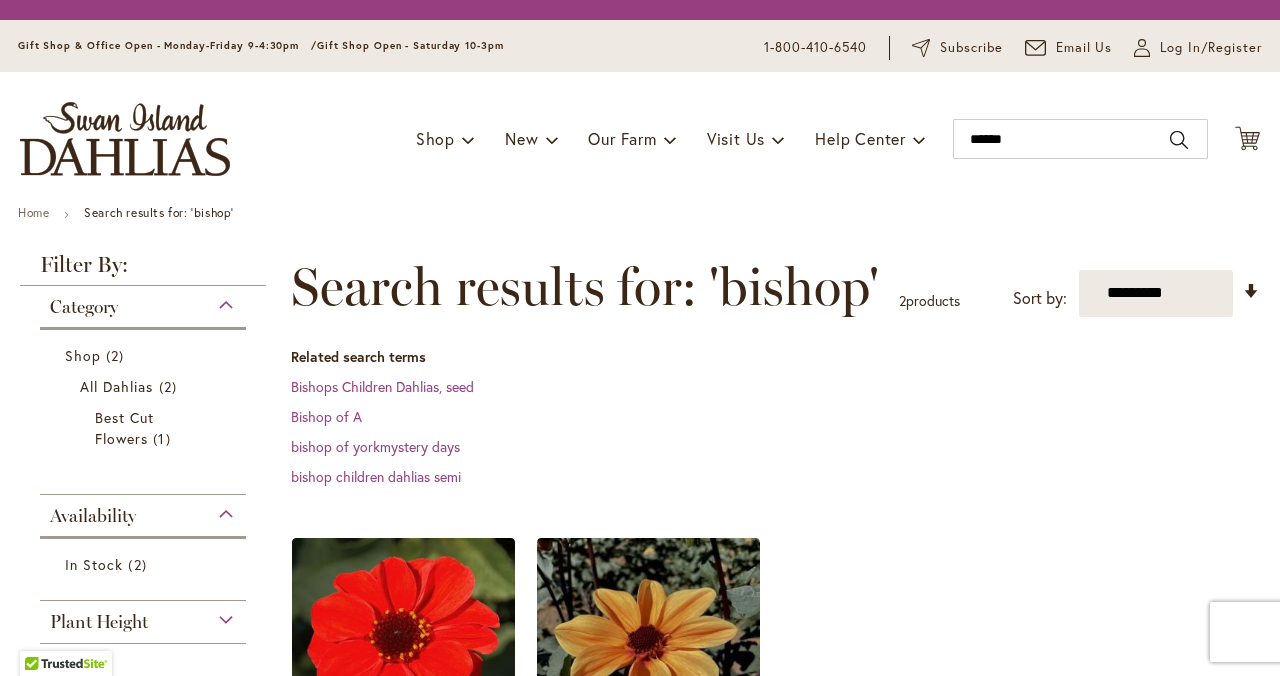scroll, scrollTop: 0, scrollLeft: 0, axis: both 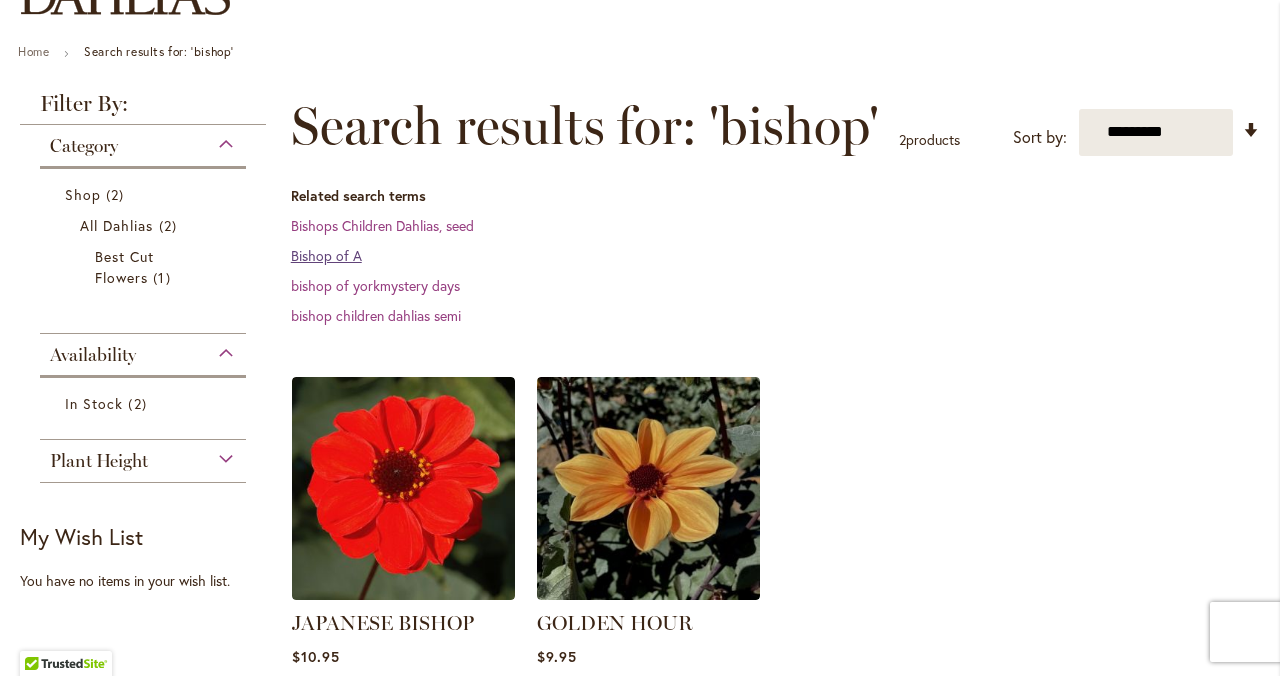 type on "**********" 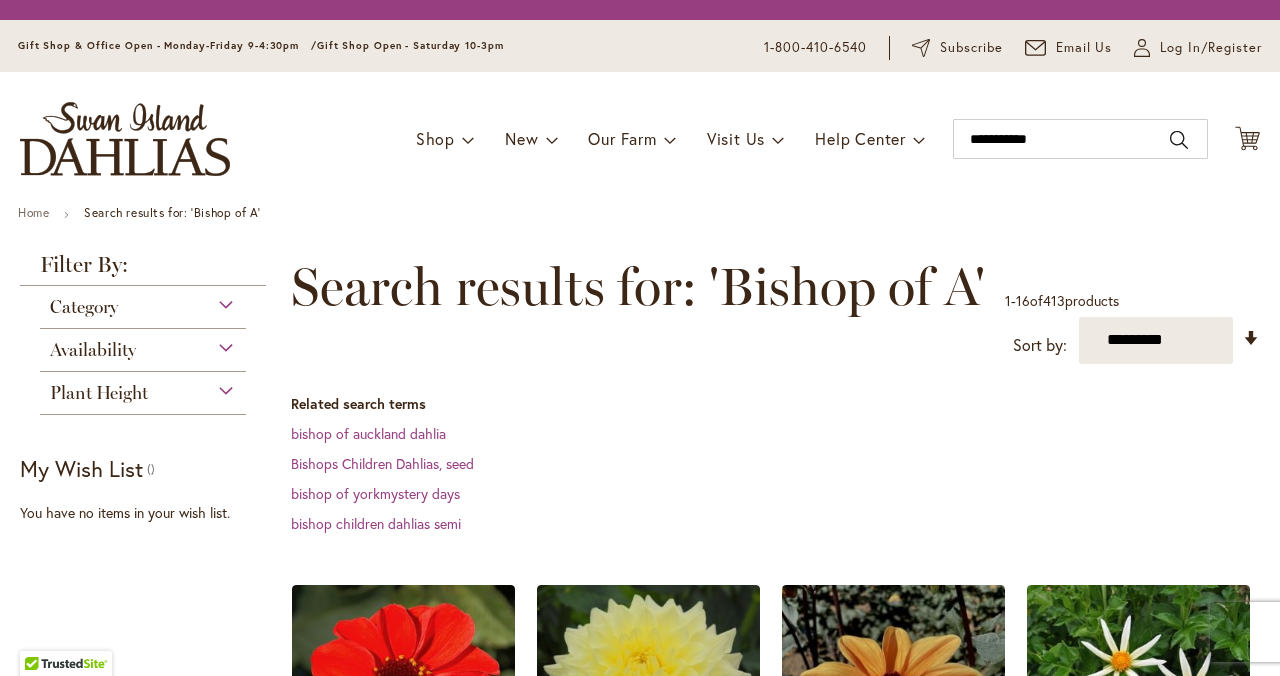 scroll, scrollTop: 0, scrollLeft: 0, axis: both 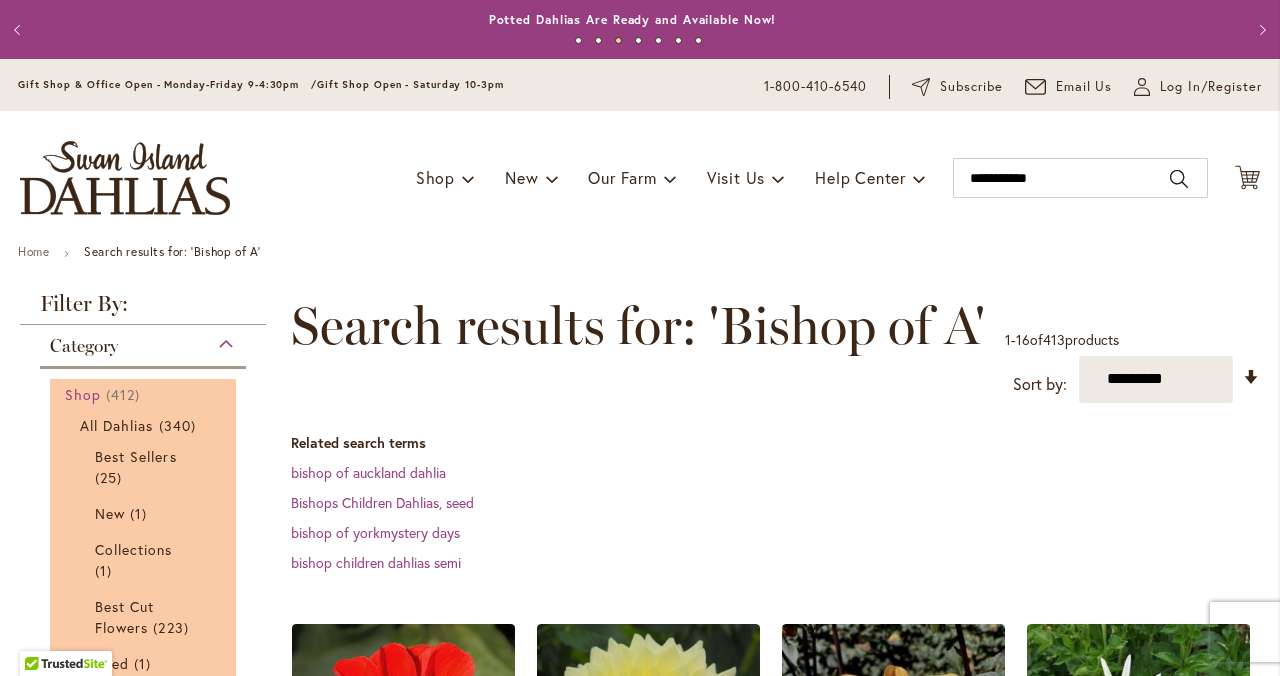 type on "**********" 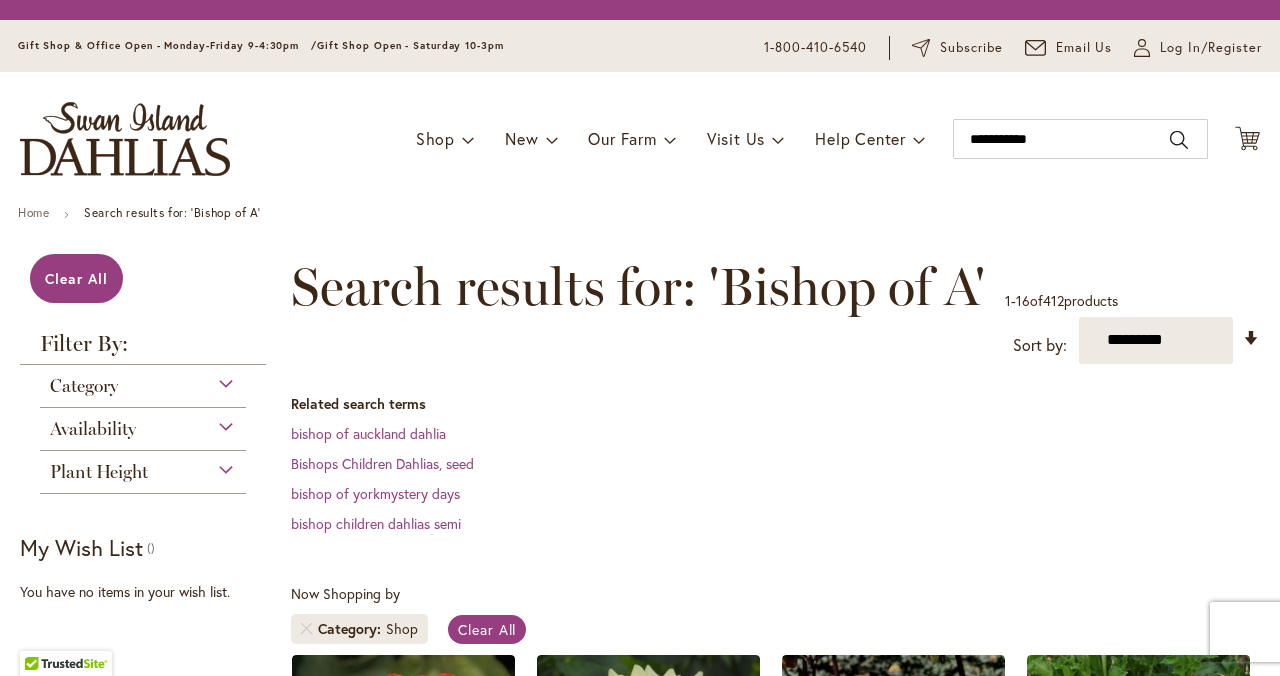 scroll, scrollTop: 0, scrollLeft: 0, axis: both 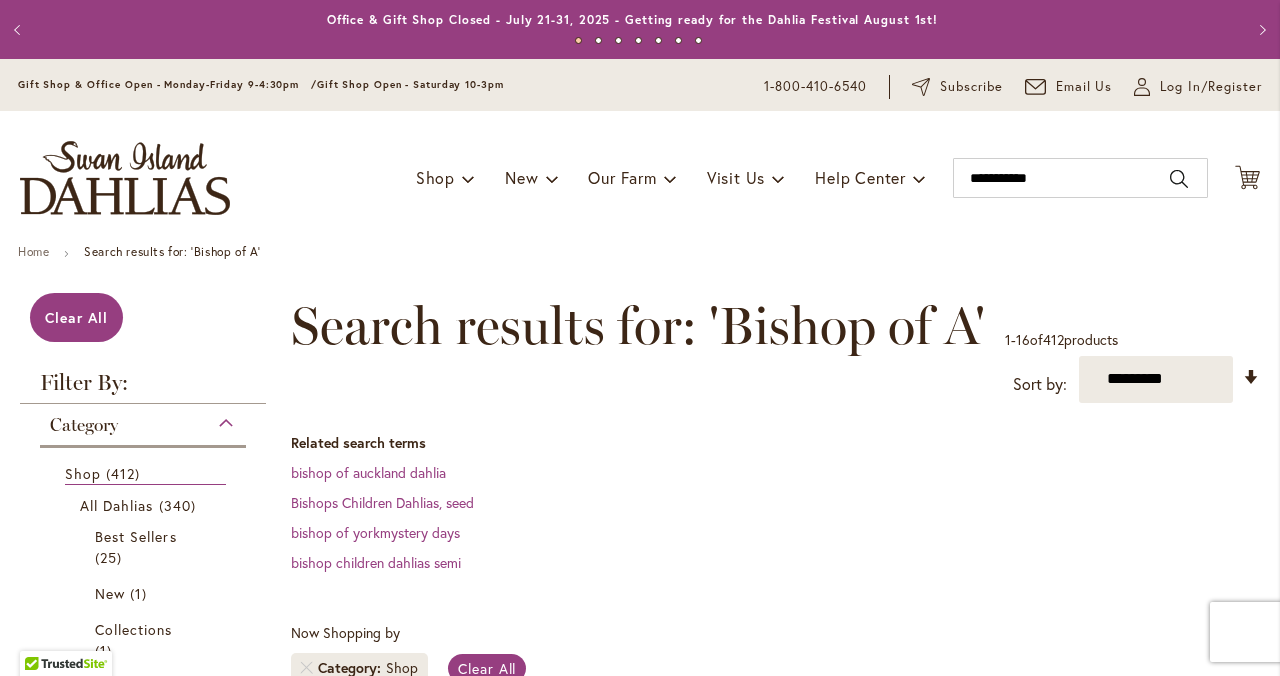 type on "**********" 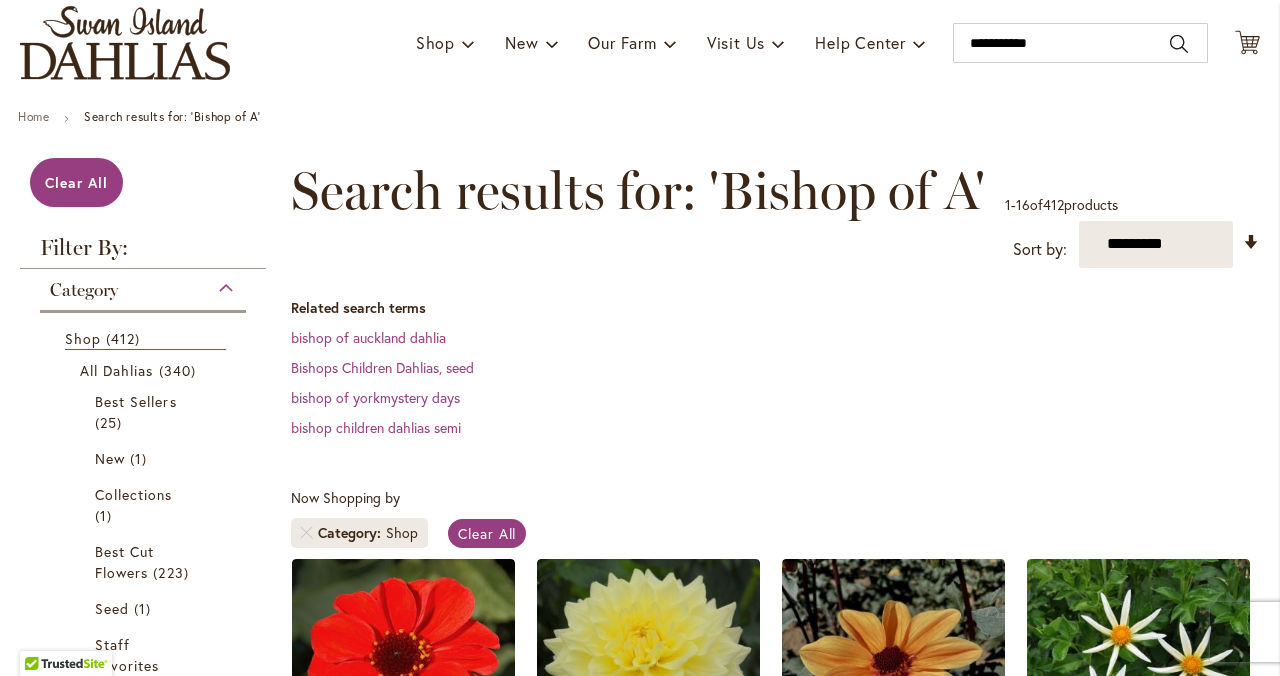 scroll, scrollTop: 138, scrollLeft: 0, axis: vertical 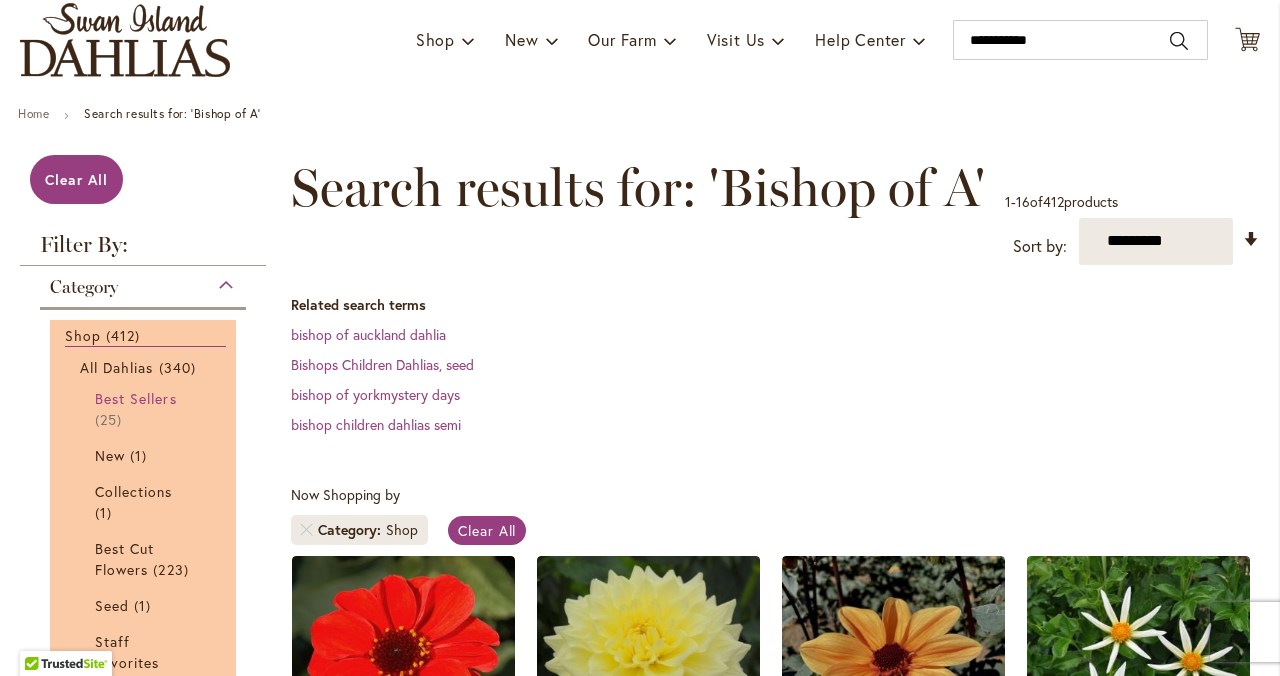 click on "Best Sellers" at bounding box center [136, 398] 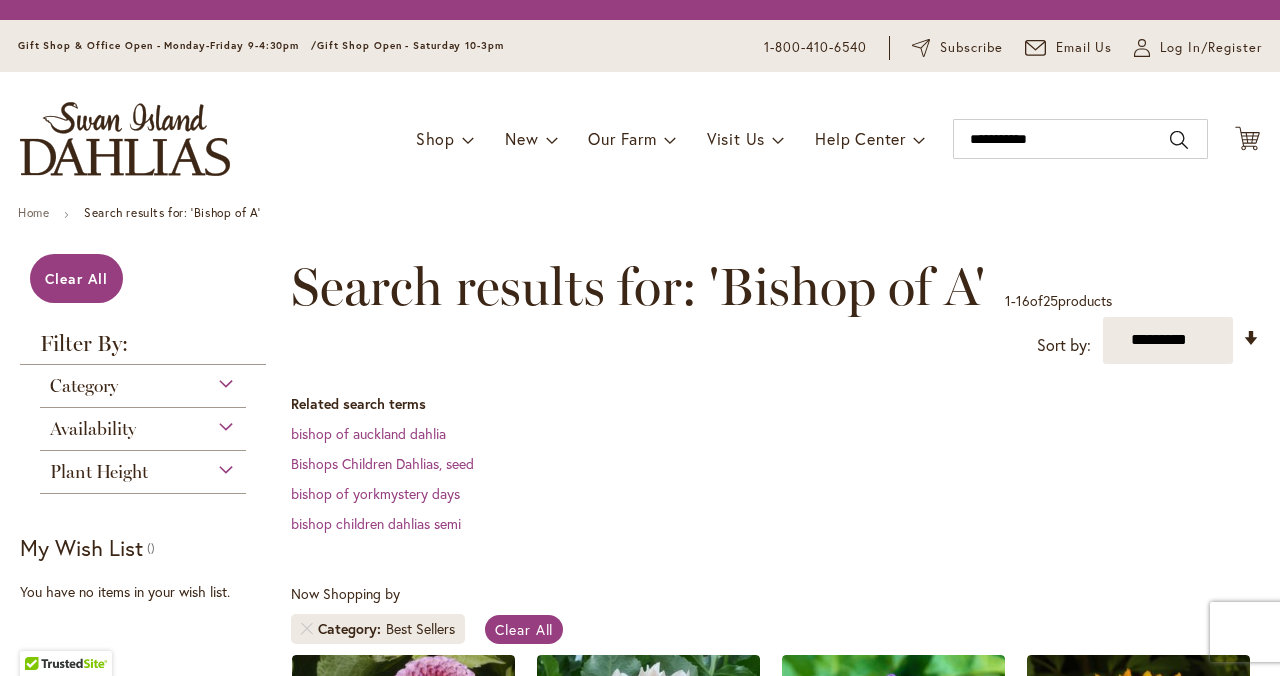 scroll, scrollTop: 0, scrollLeft: 0, axis: both 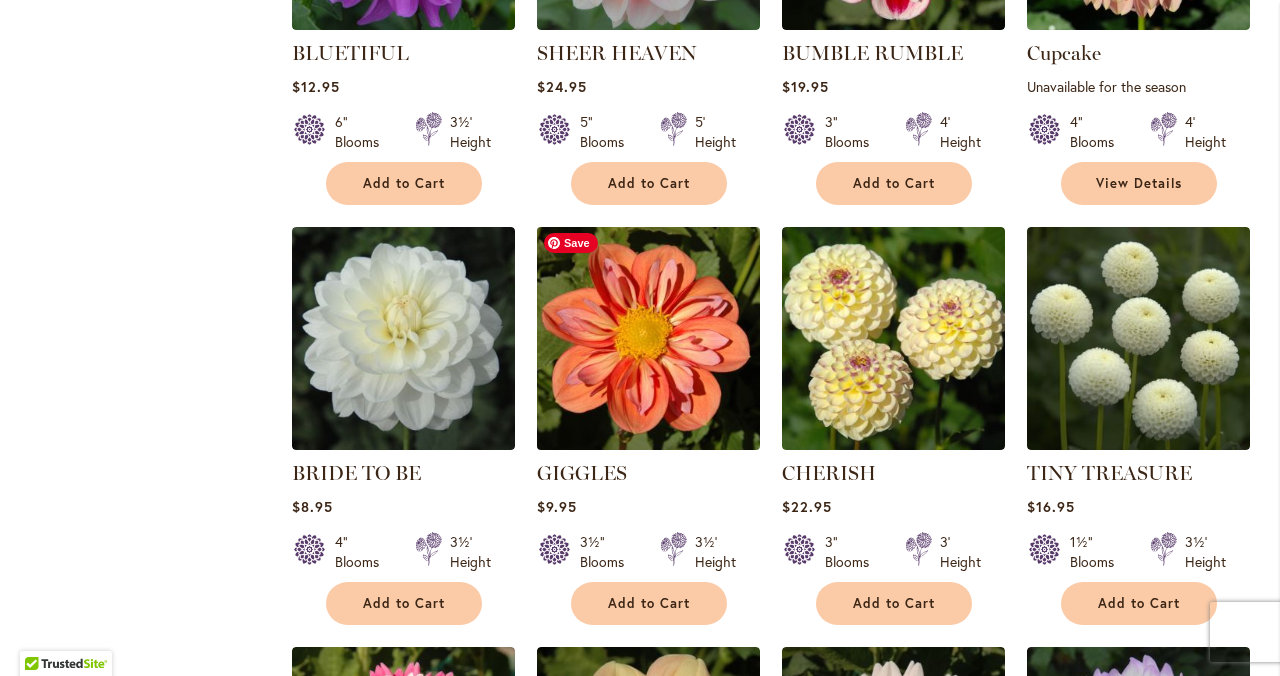 type on "**********" 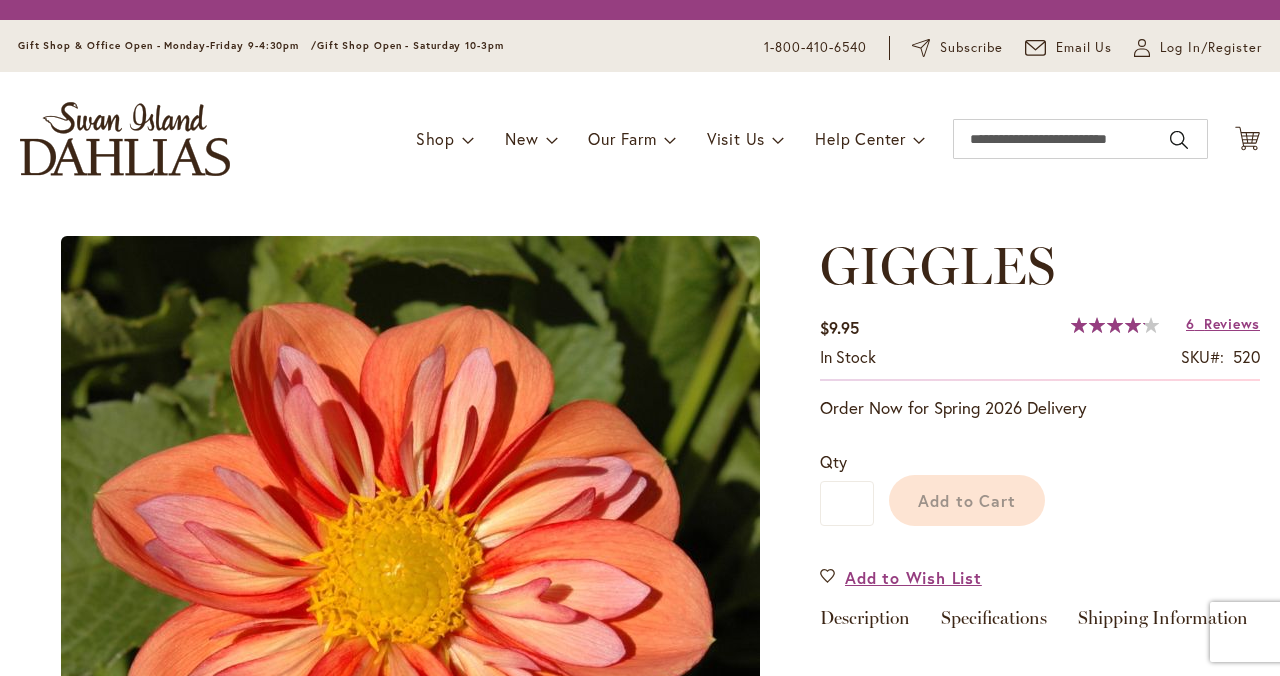 scroll, scrollTop: 0, scrollLeft: 0, axis: both 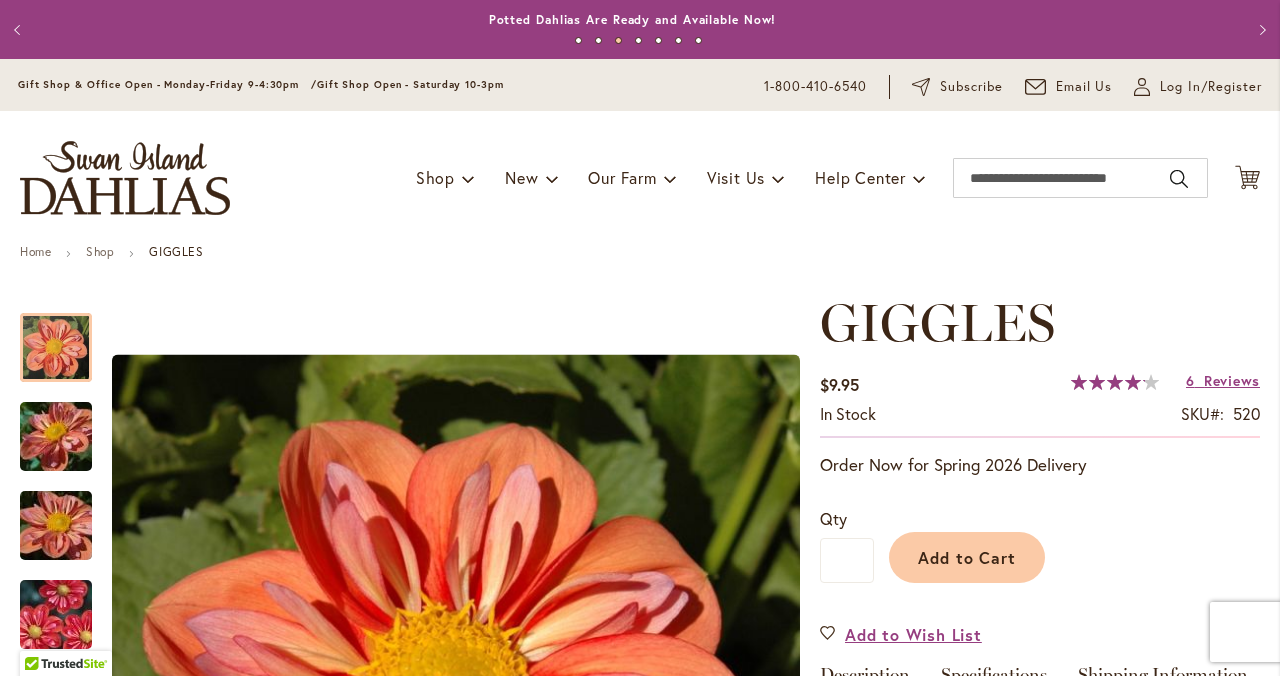 type on "**********" 